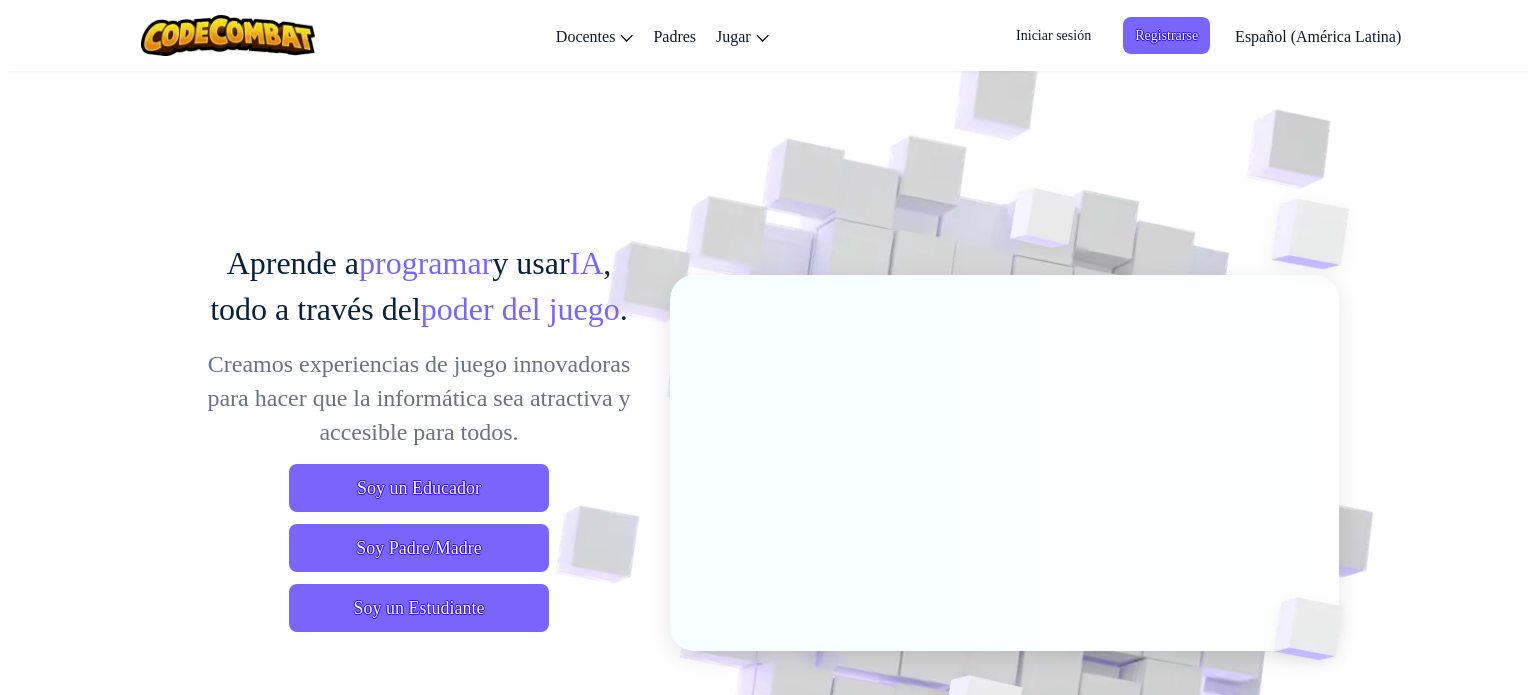 scroll, scrollTop: 0, scrollLeft: 0, axis: both 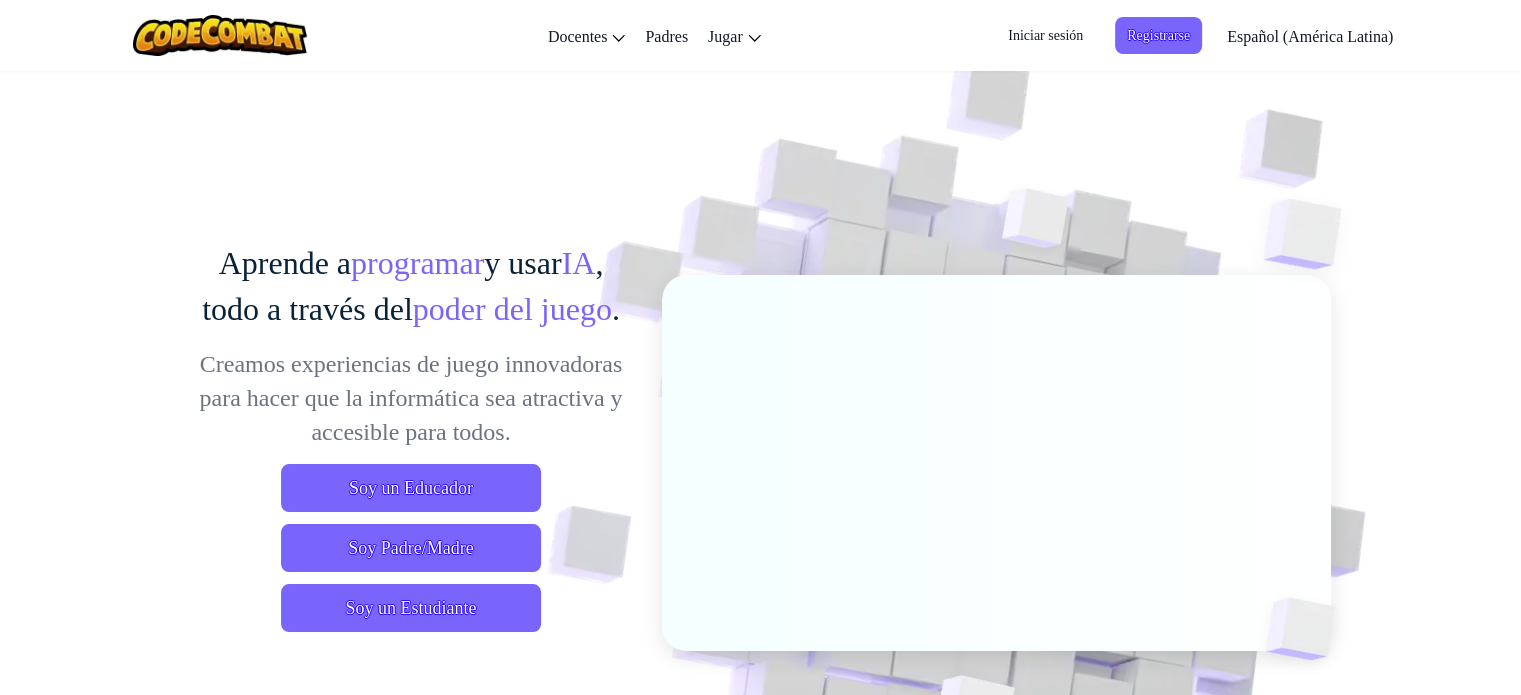 click on "Iniciar sesión" at bounding box center (1045, 35) 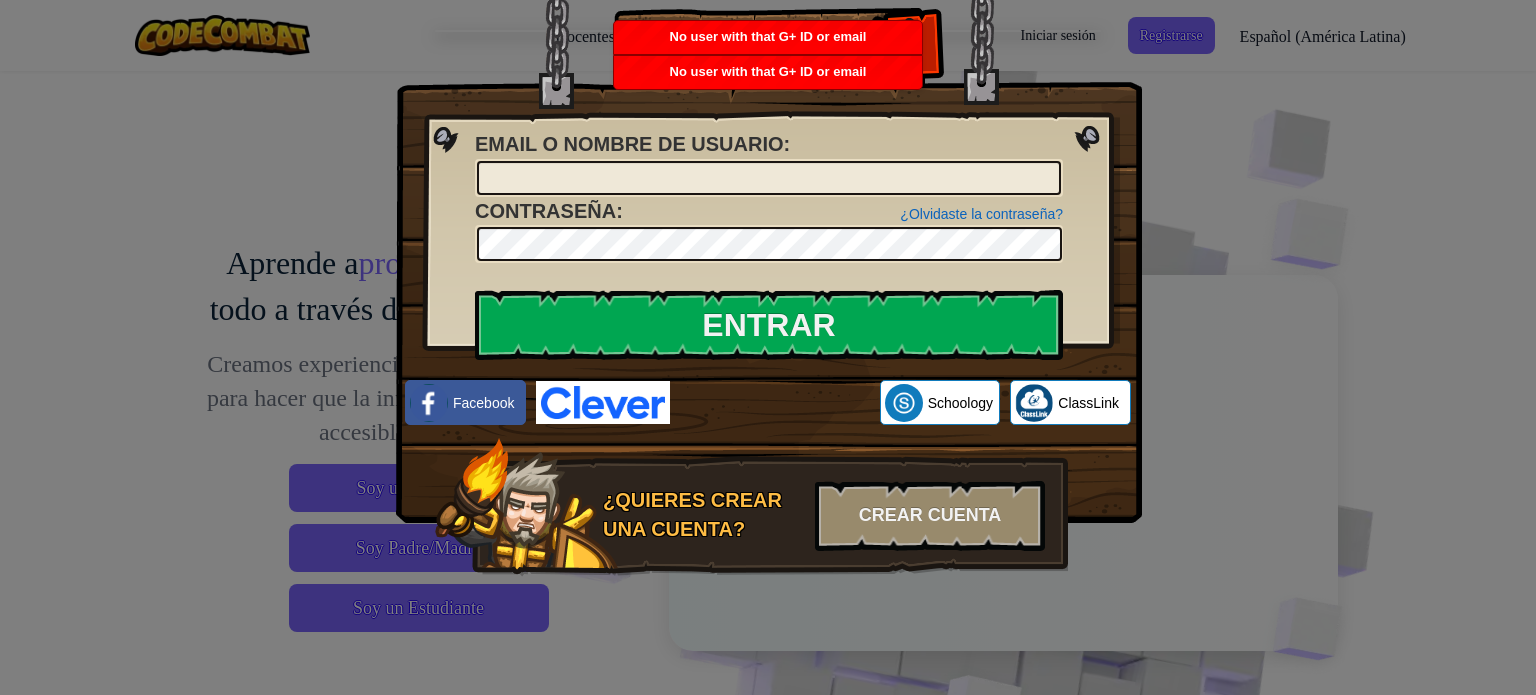 click on "Entrar Error desconocido. Email o Nombre de usuario : ¿Olvidaste la contraseña? Contraseña : Entrar Entrando Facebook Schoology ClassLink ¿Quieres crear una cuenta? Crear Cuenta" at bounding box center (768, 347) 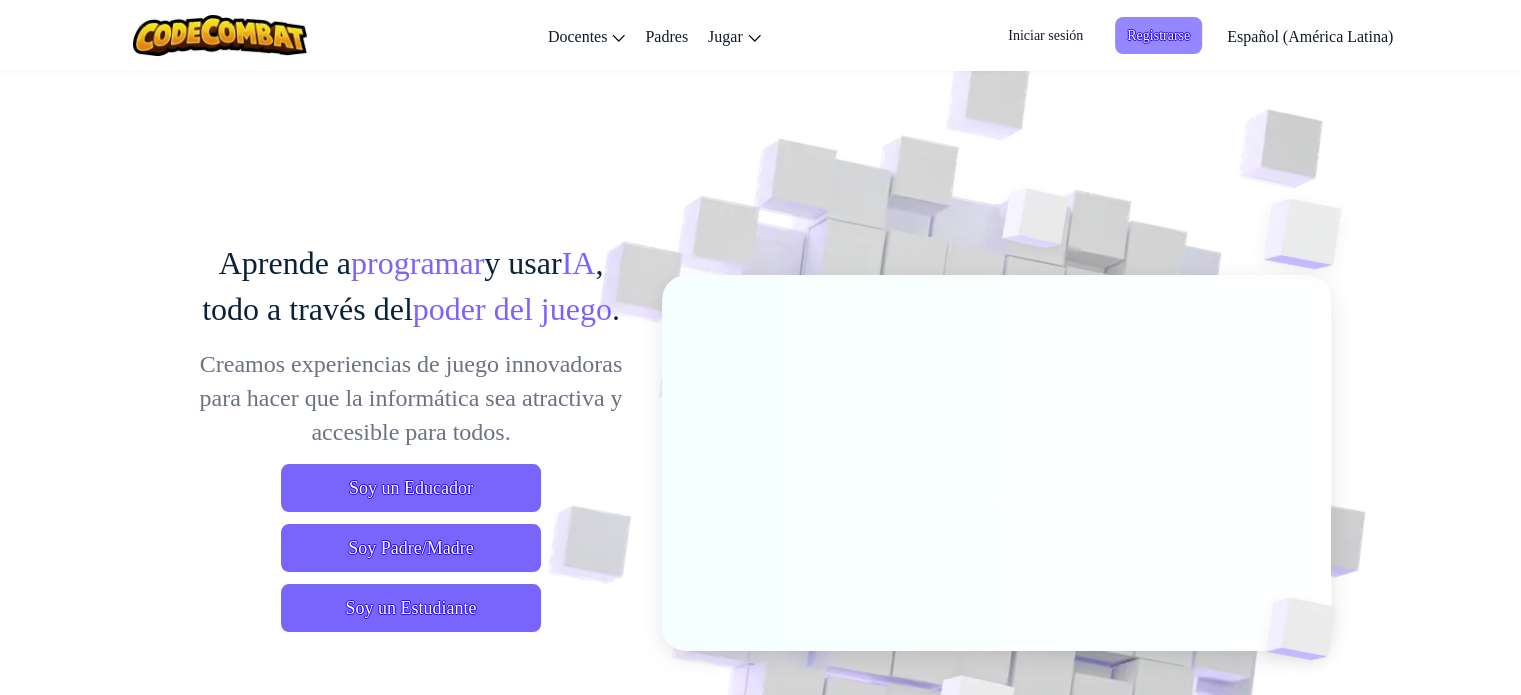 click on "Registrarse" at bounding box center [1158, 35] 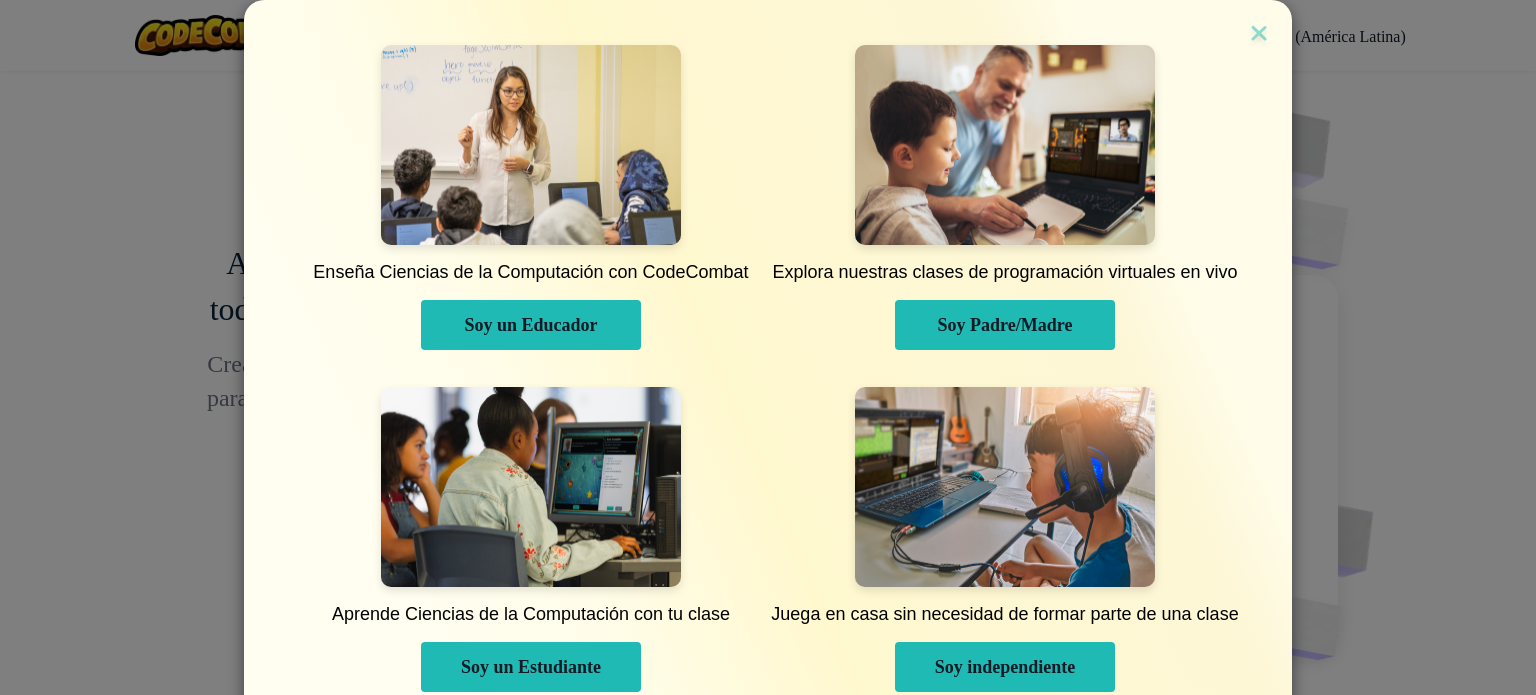 click on "Soy un Educador" at bounding box center [530, 325] 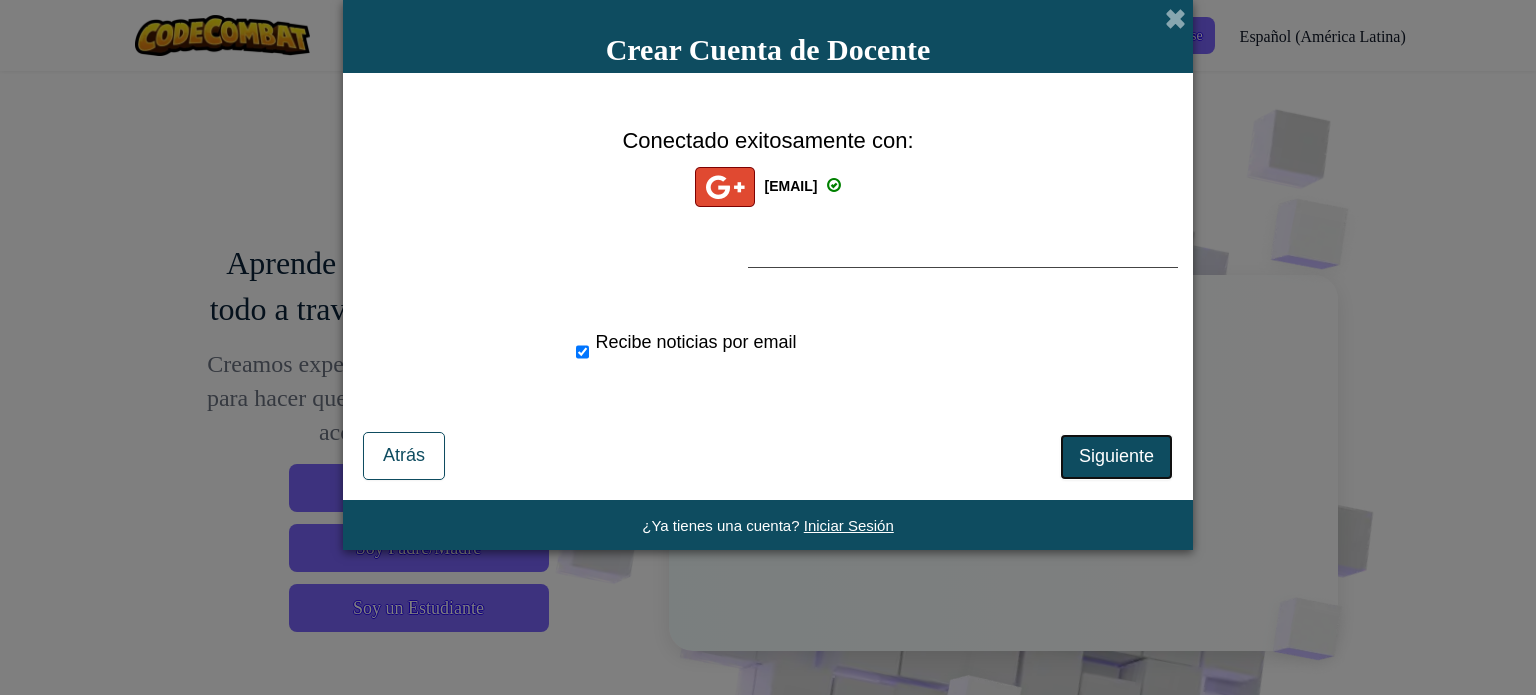 click on "Siguiente" at bounding box center [1116, 456] 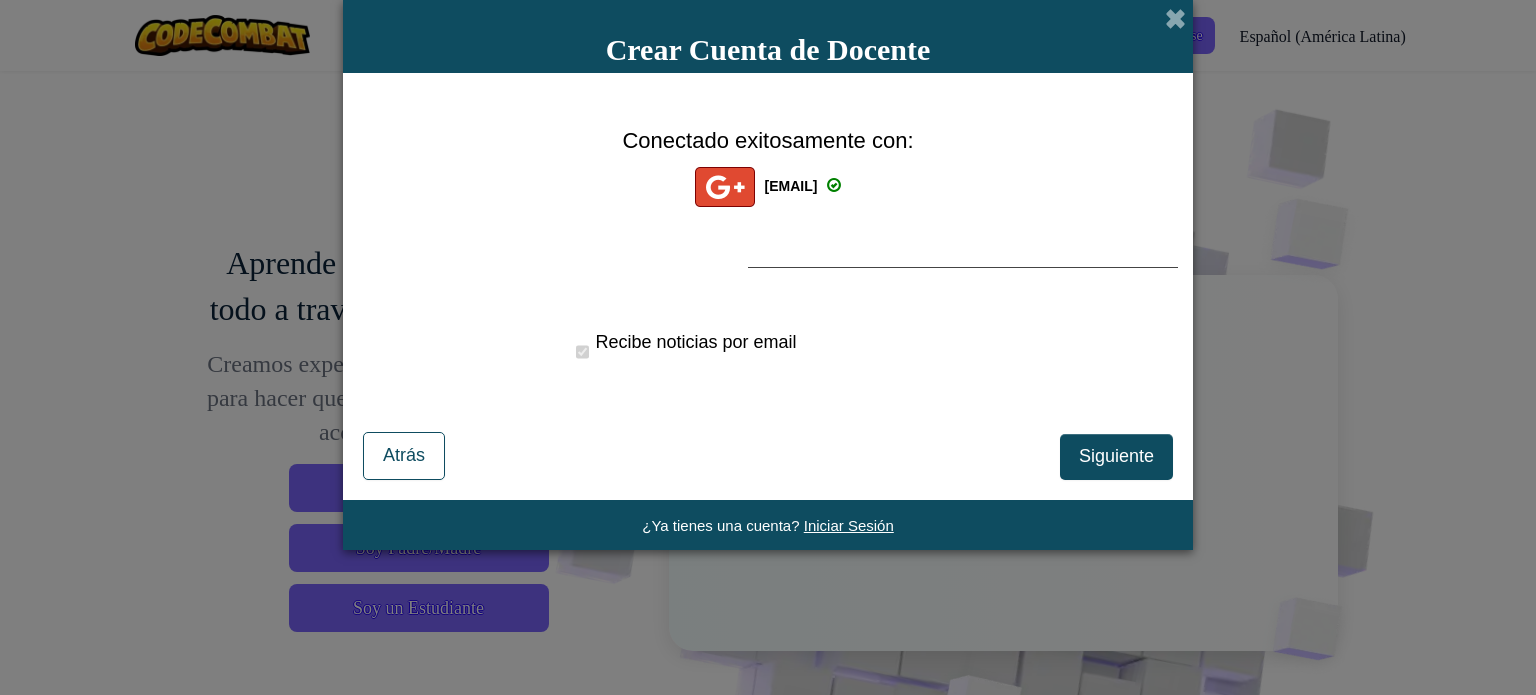 select on "Peru" 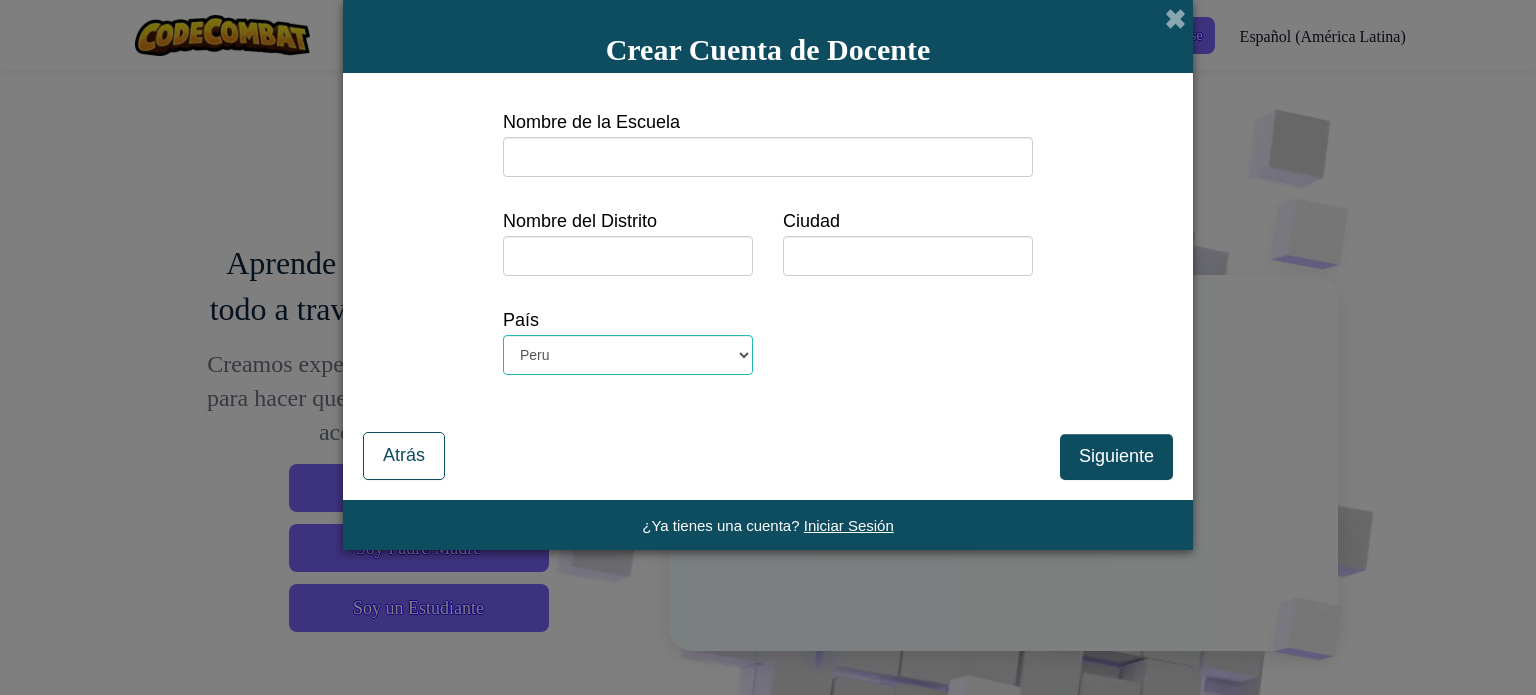click at bounding box center [768, 157] 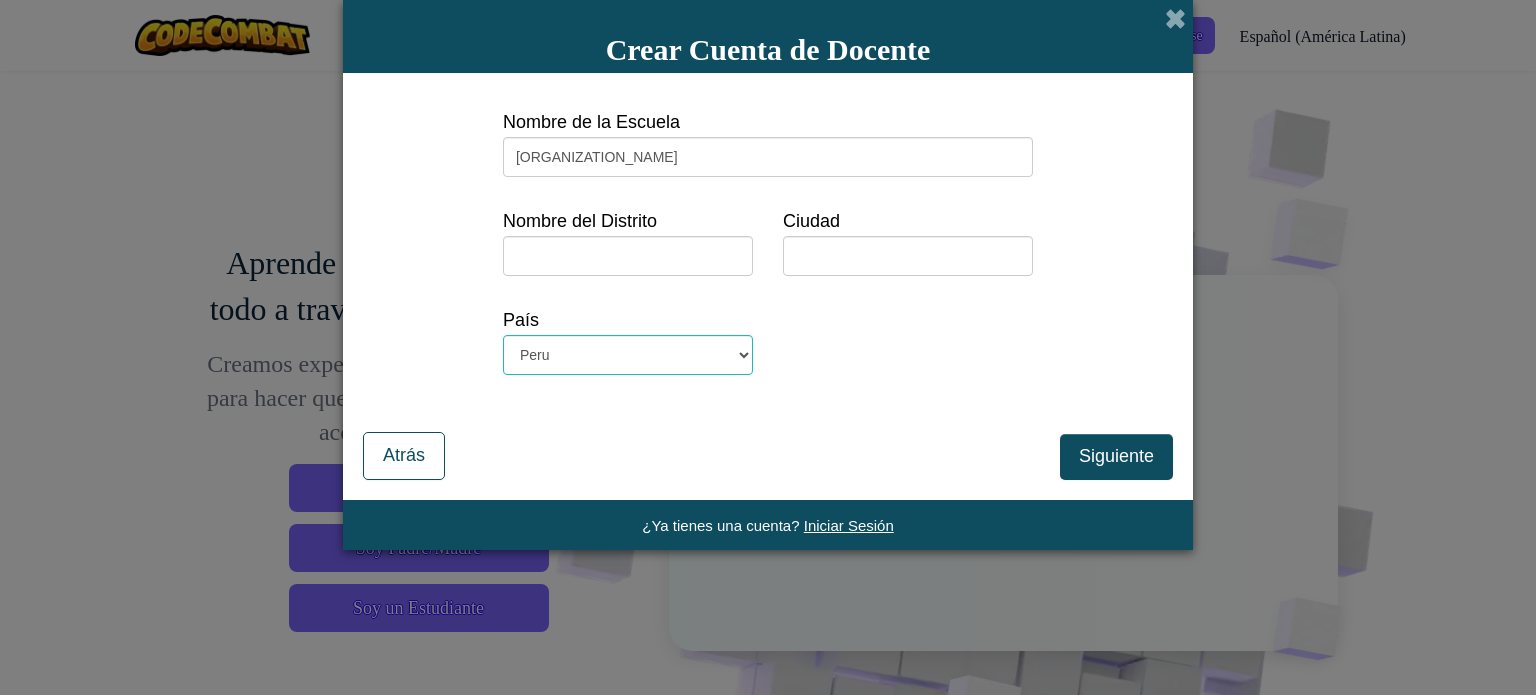 type on "[ORGANIZATION_NAME]" 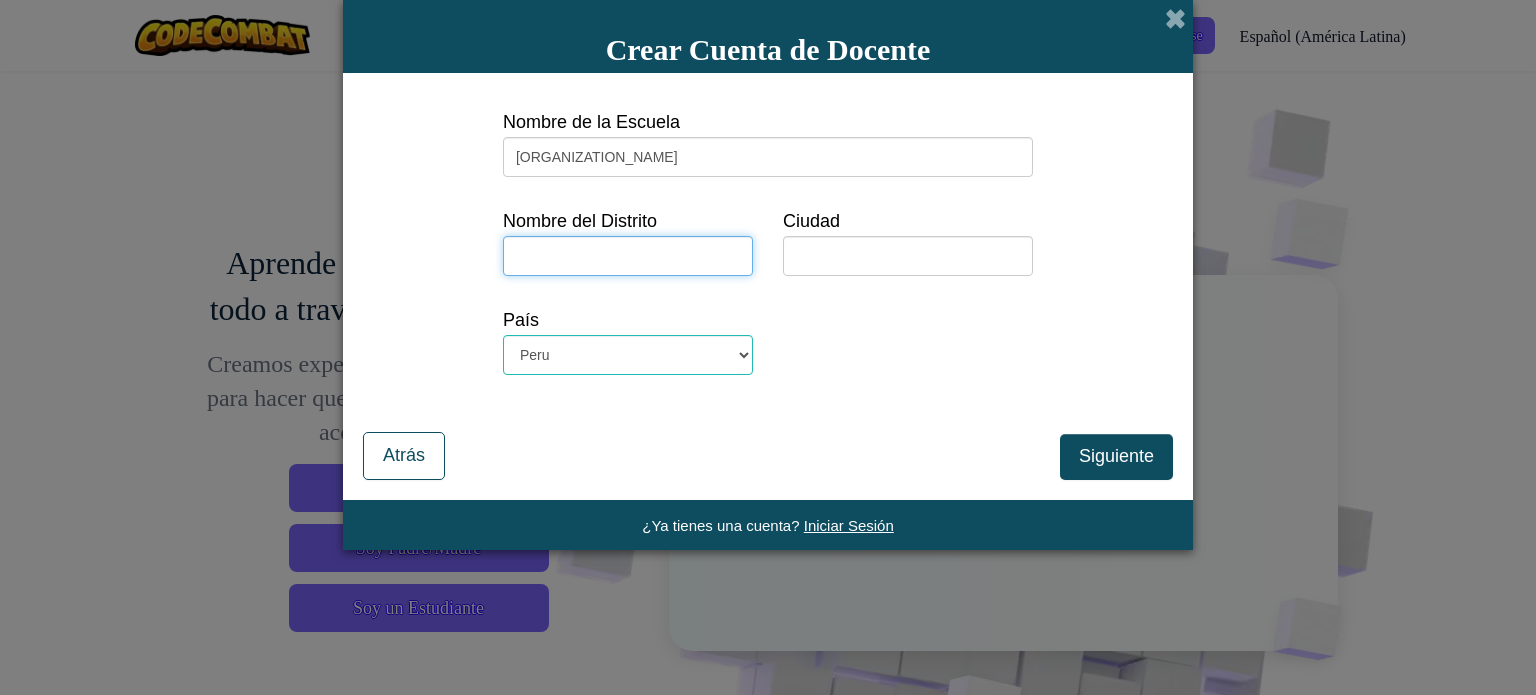 click at bounding box center (628, 256) 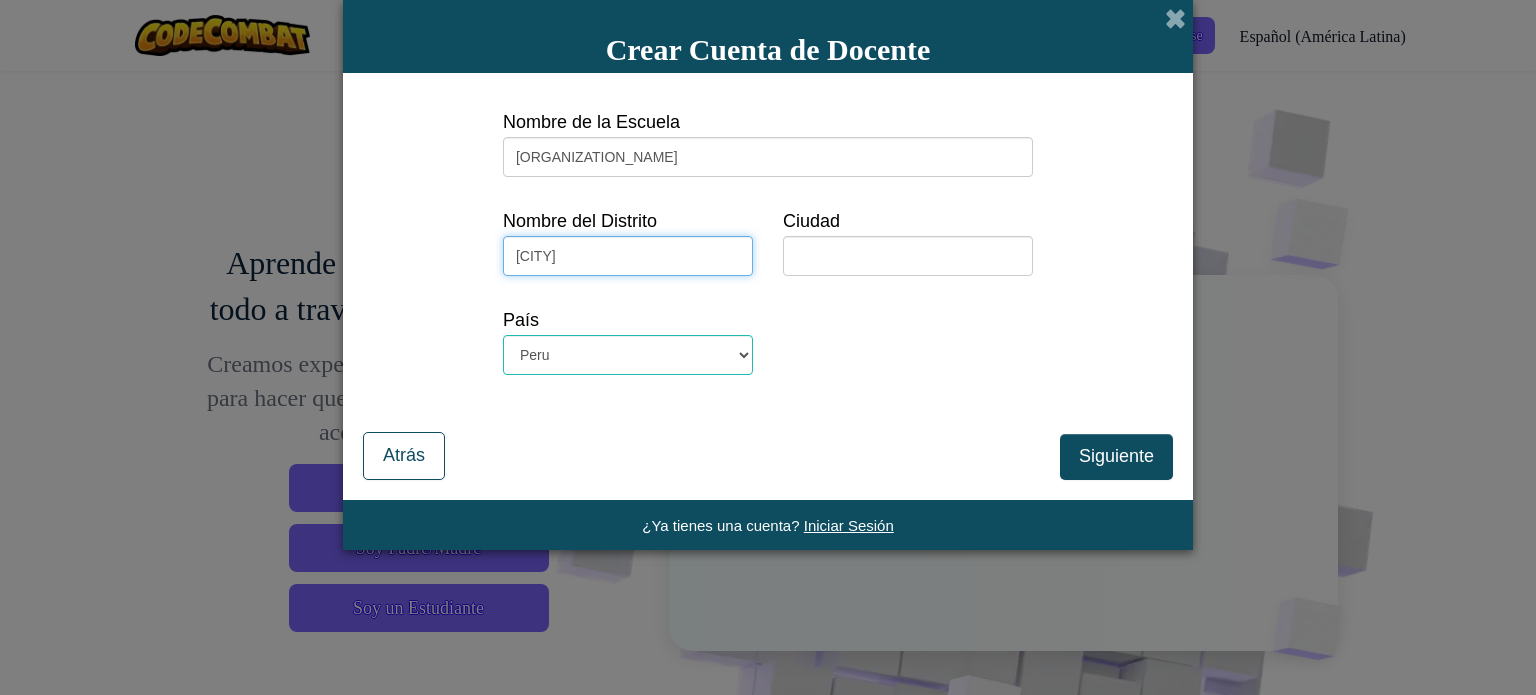 type on "[CITY]" 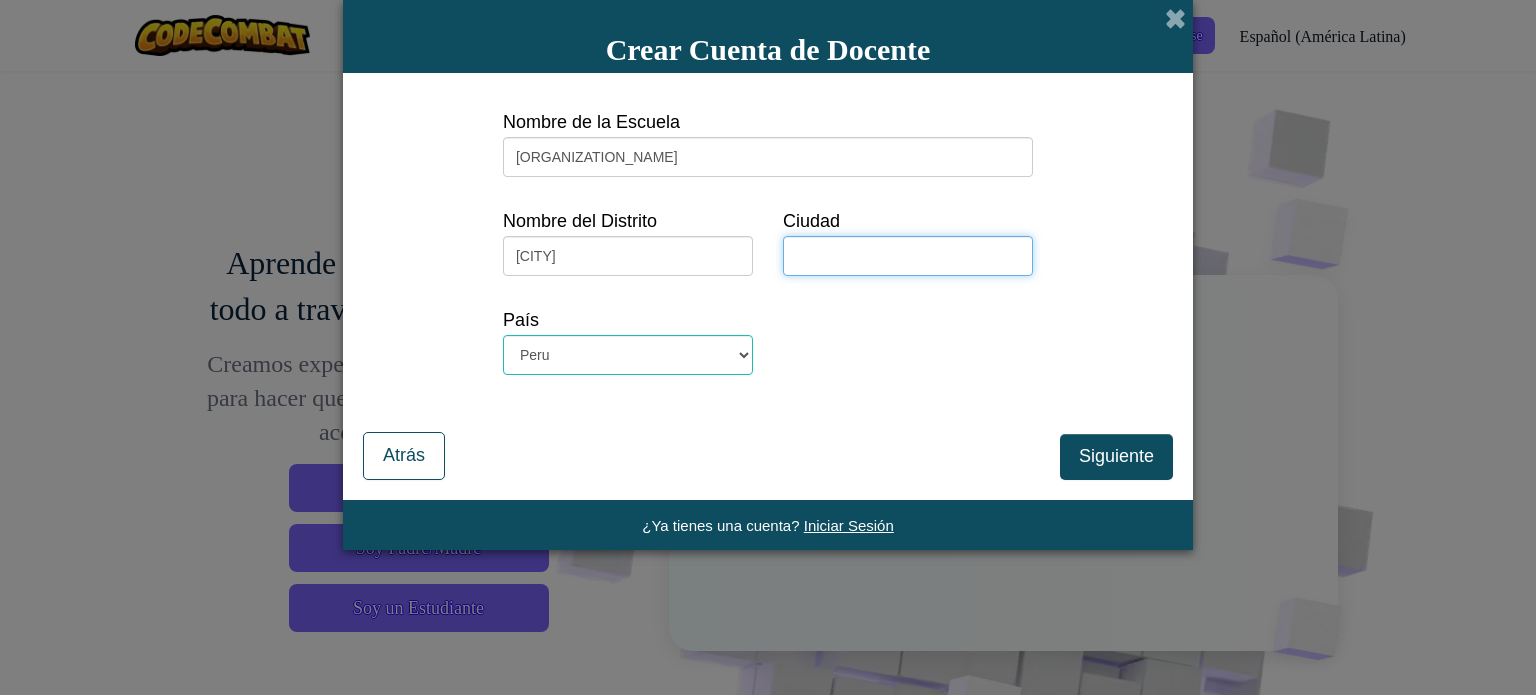 click at bounding box center [908, 256] 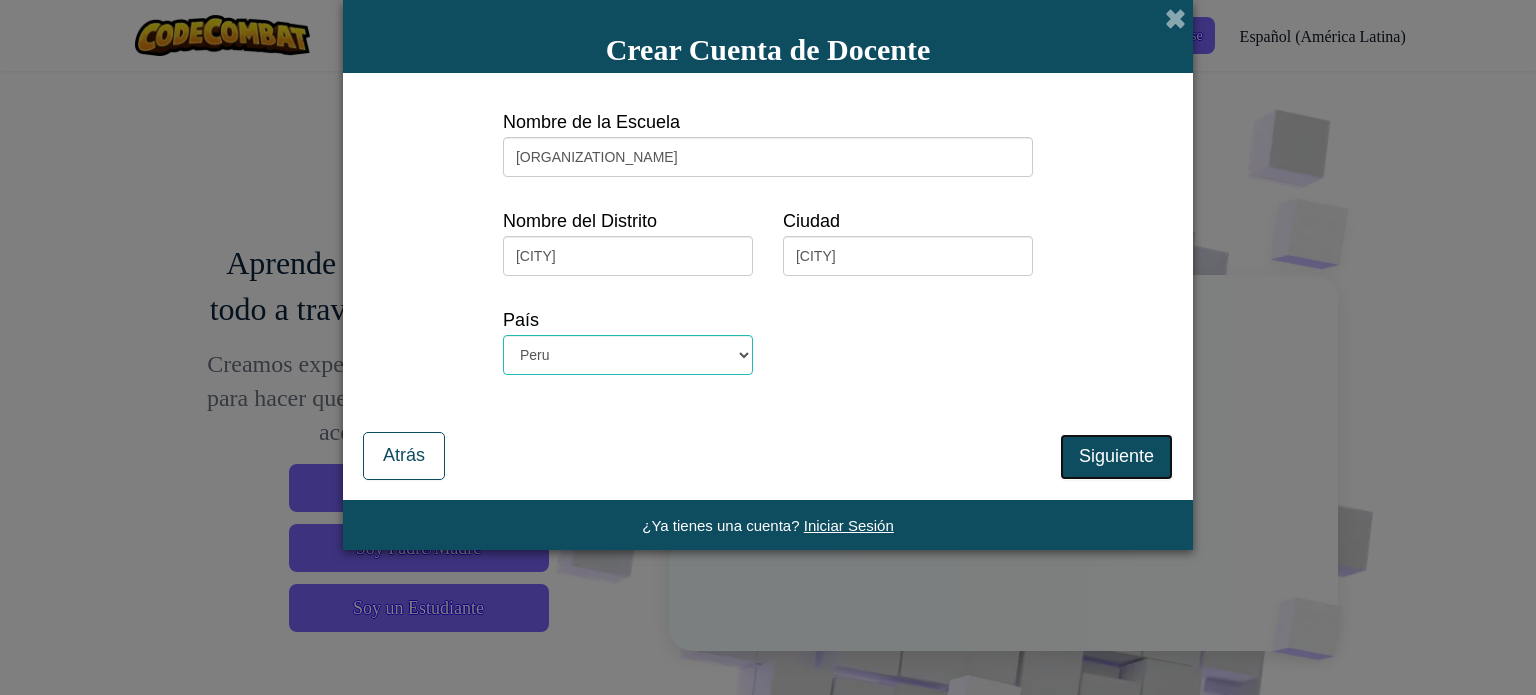 click on "Siguiente" at bounding box center (1116, 457) 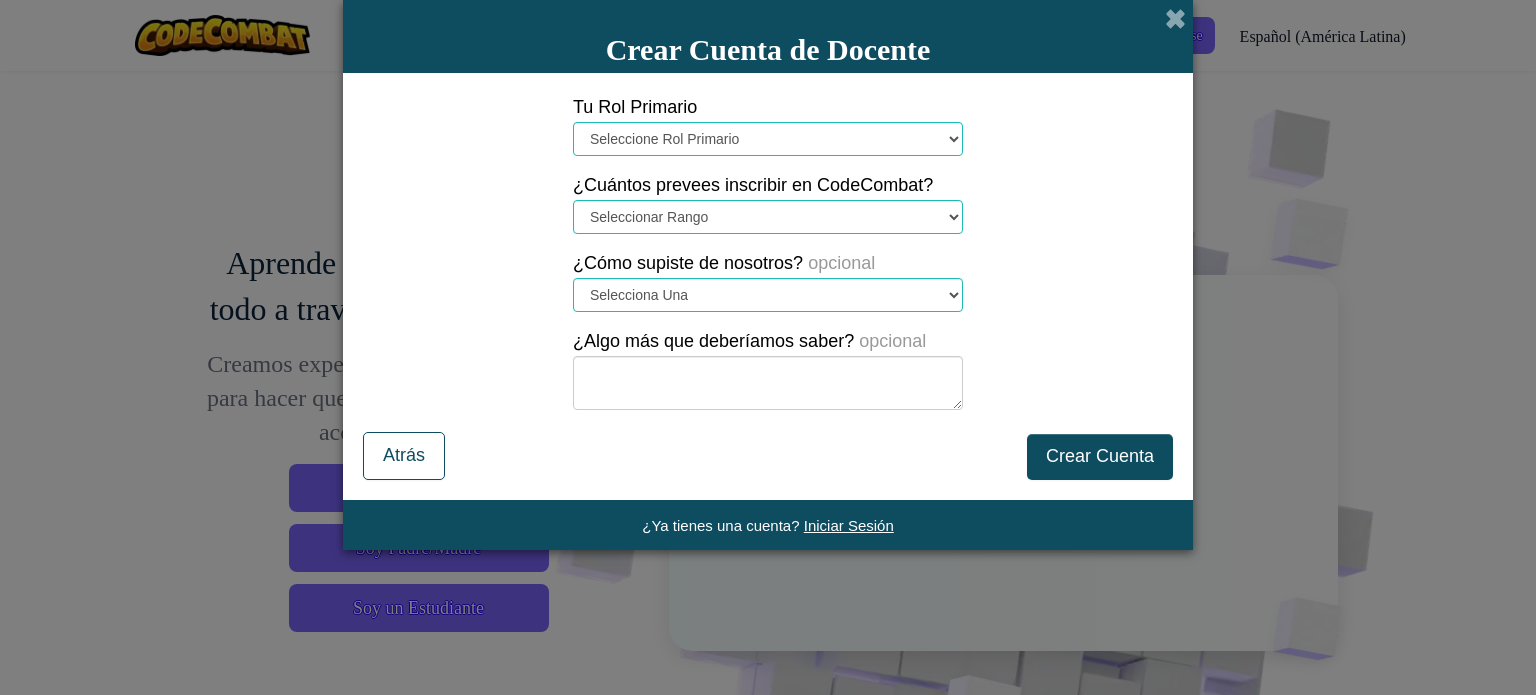 click on "Seleccione Rol Primario Director Padre Coordinador de tecnología Docente Tutor Supervisor" at bounding box center [768, 139] 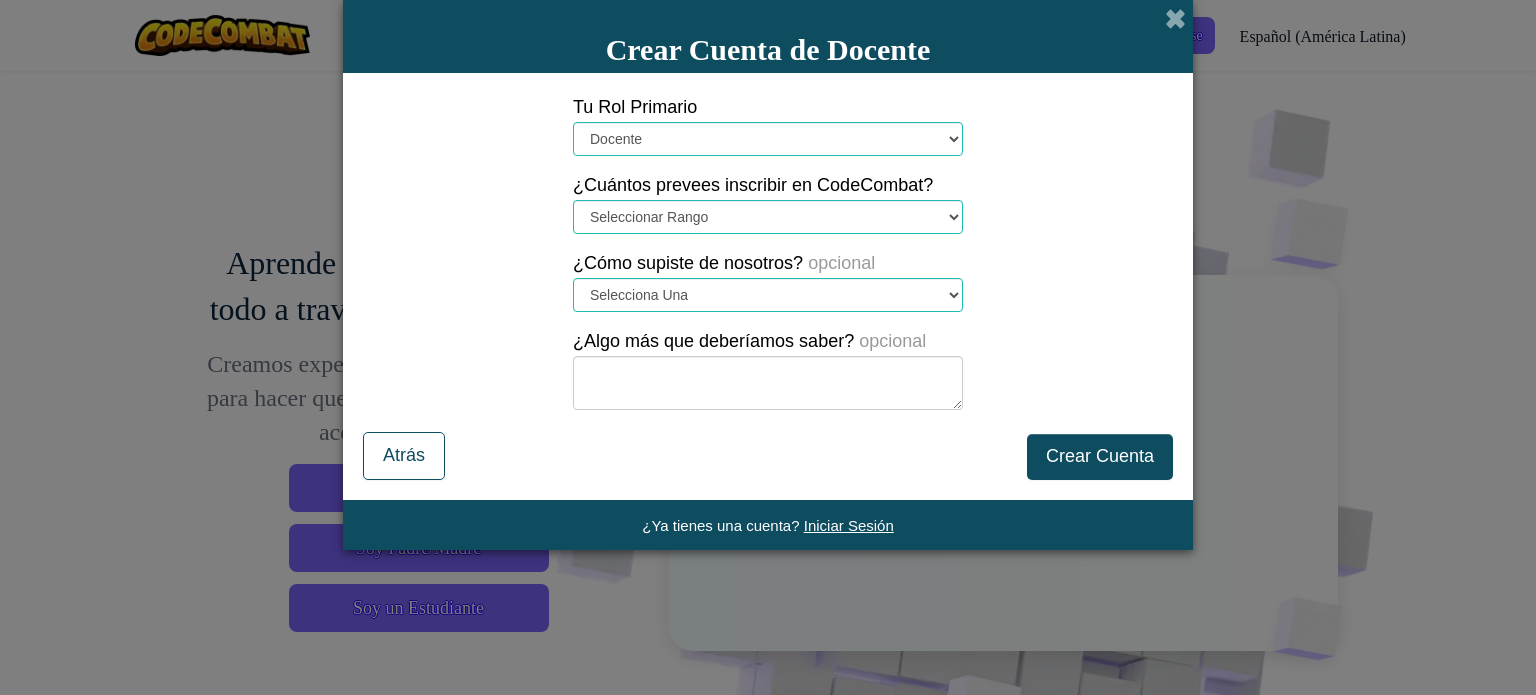 click on "Seleccione Rol Primario Director Padre Coordinador de tecnología Docente Tutor Supervisor" at bounding box center (768, 139) 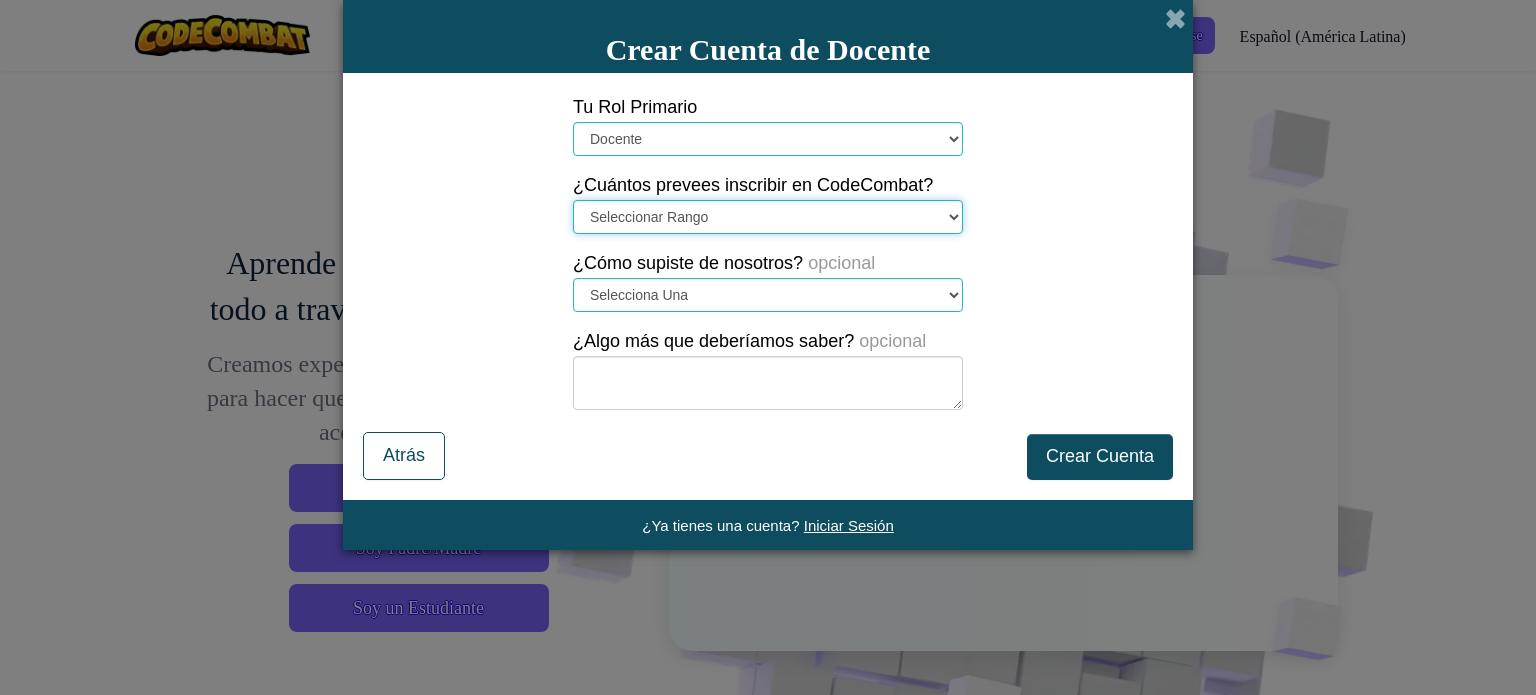 click on "Seleccionar Rango 1-10 11-50 51-100 101-200 201-500 501-1000 1000+" at bounding box center [768, 217] 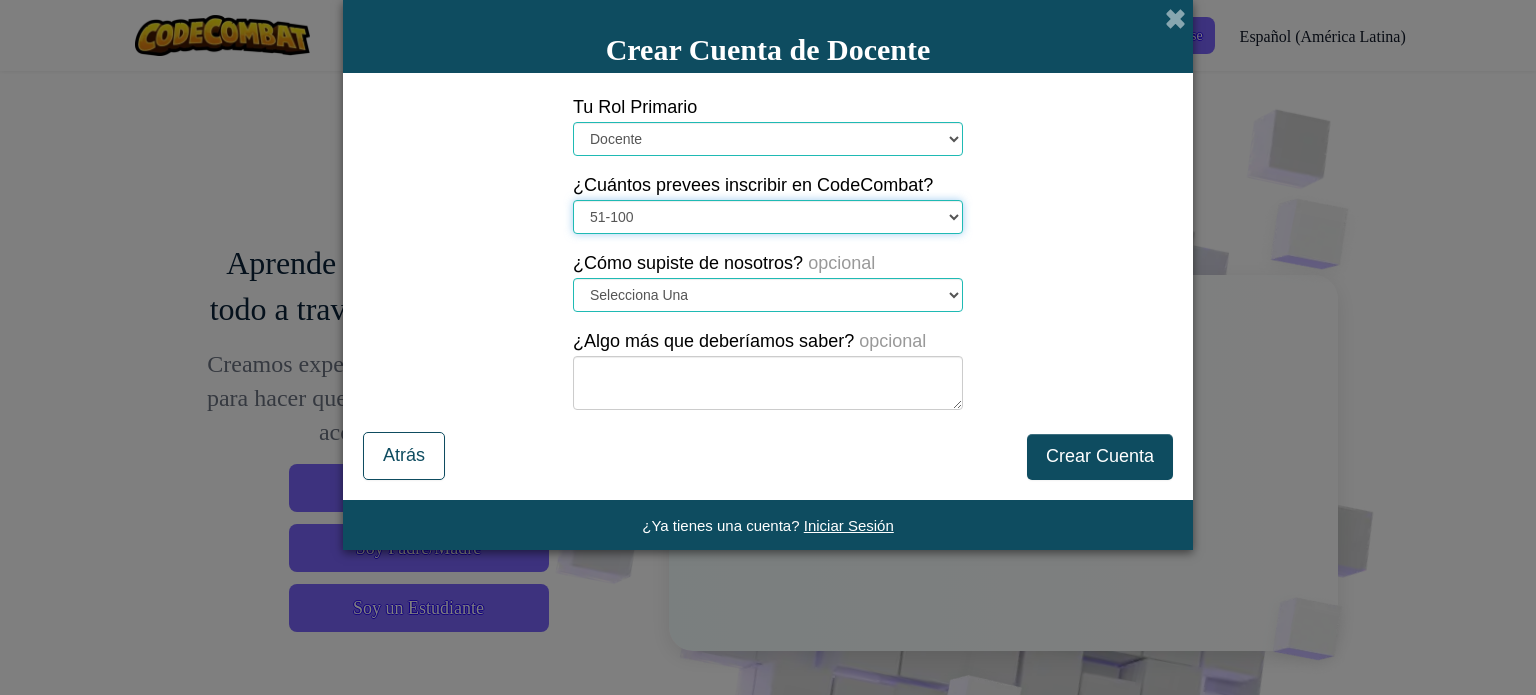 click on "Seleccionar Rango 1-10 11-50 51-100 101-200 201-500 501-1000 1000+" at bounding box center [768, 217] 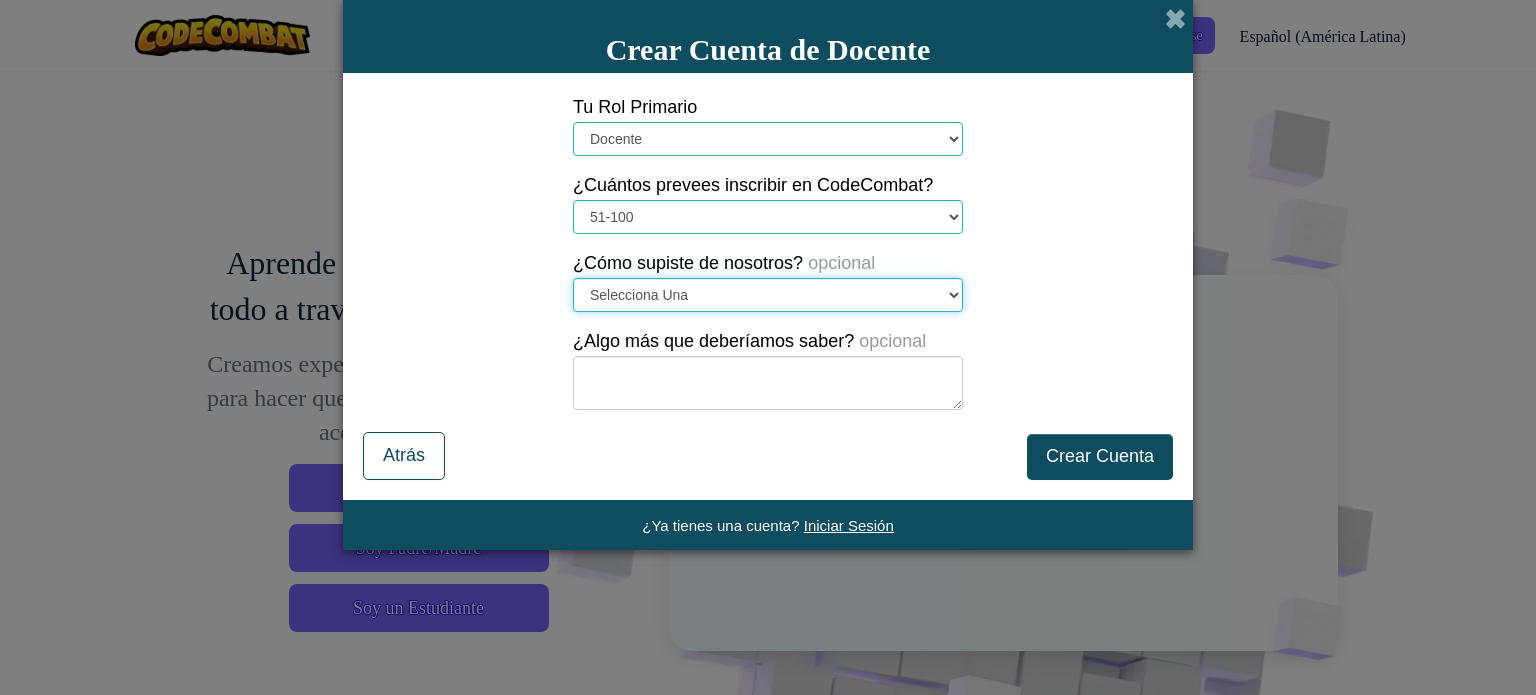 click on "Selecciona Una Conferencia (p. ej. ISTE) Code.org/Hour of Code Un Docente Un Administrador Un Estudiante Capacitaciones/Talleres Profesionales Google Otro" at bounding box center [768, 295] 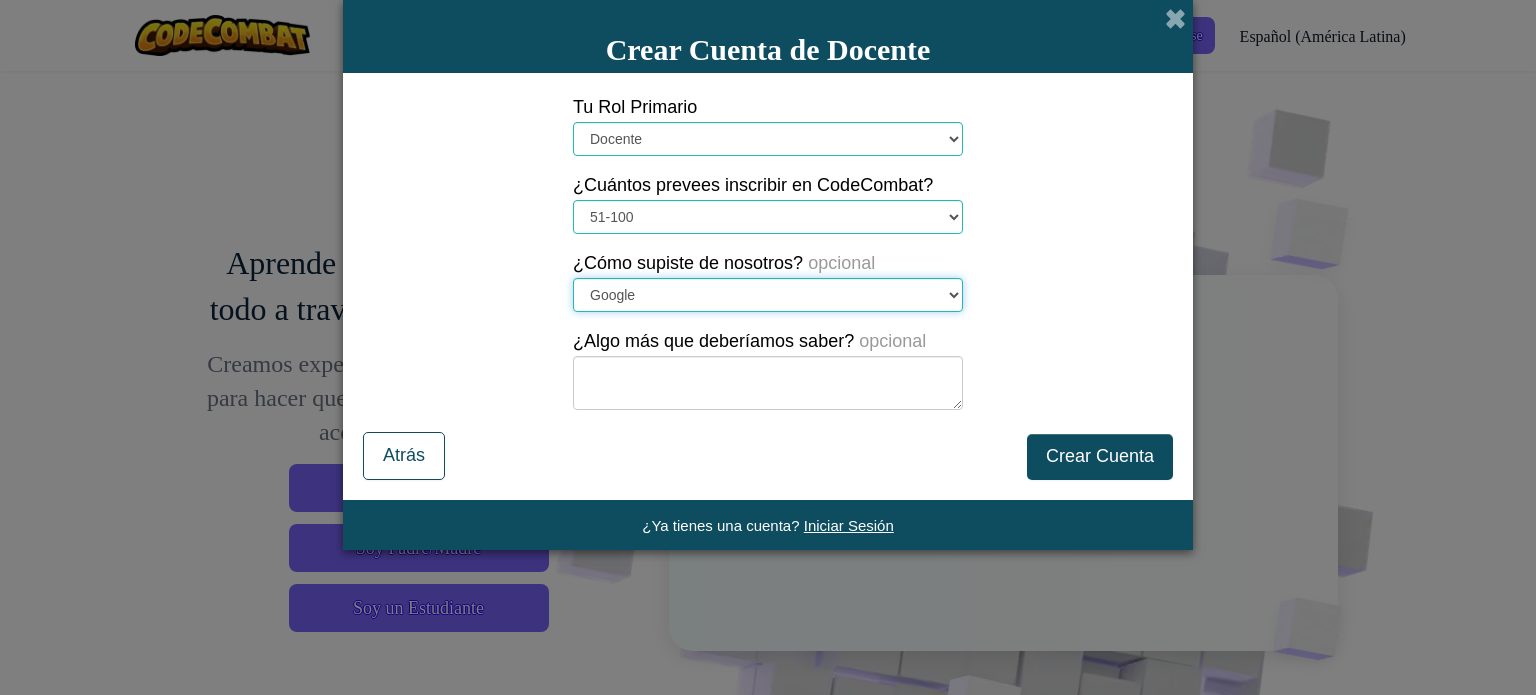 click on "Selecciona Una Conferencia (p. ej. ISTE) Code.org/Hour of Code Un Docente Un Administrador Un Estudiante Capacitaciones/Talleres Profesionales Google Otro" at bounding box center [768, 295] 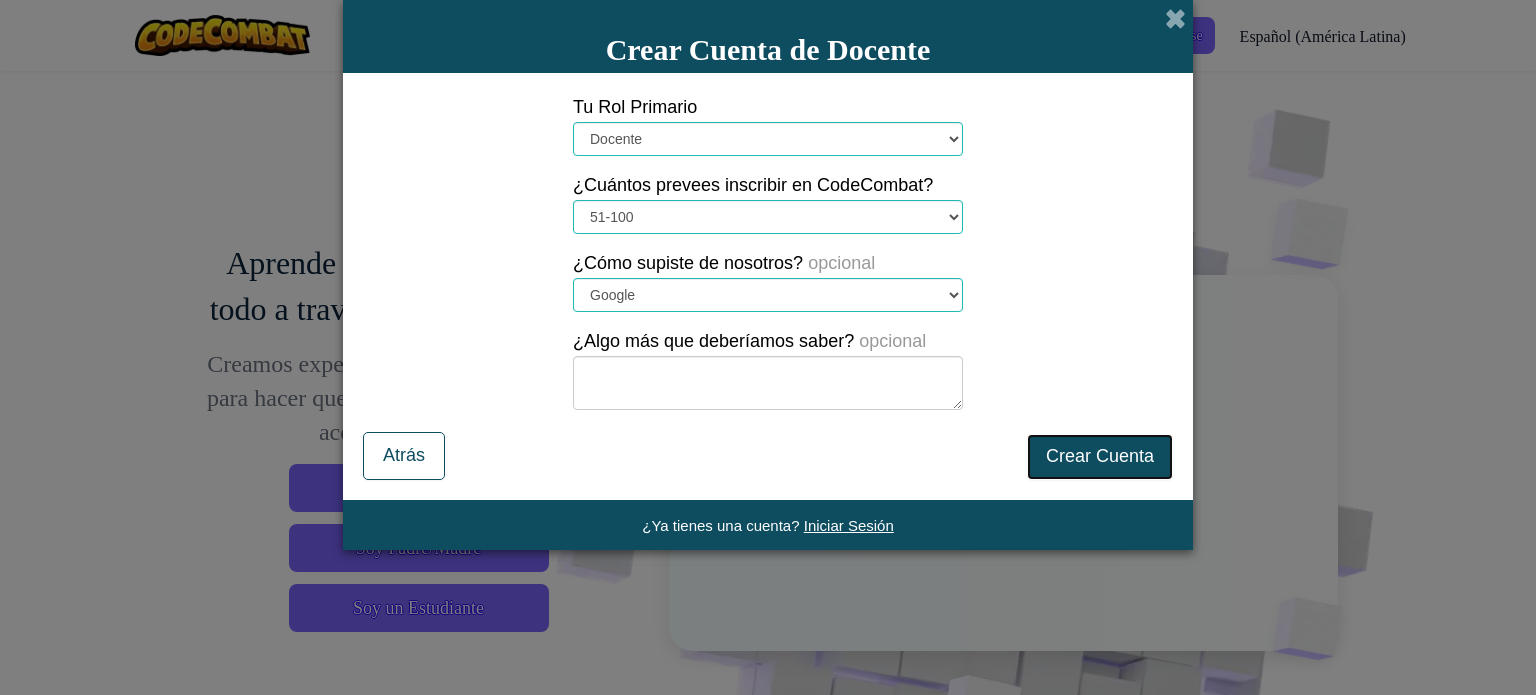 click on "Crear Cuenta" at bounding box center (1100, 457) 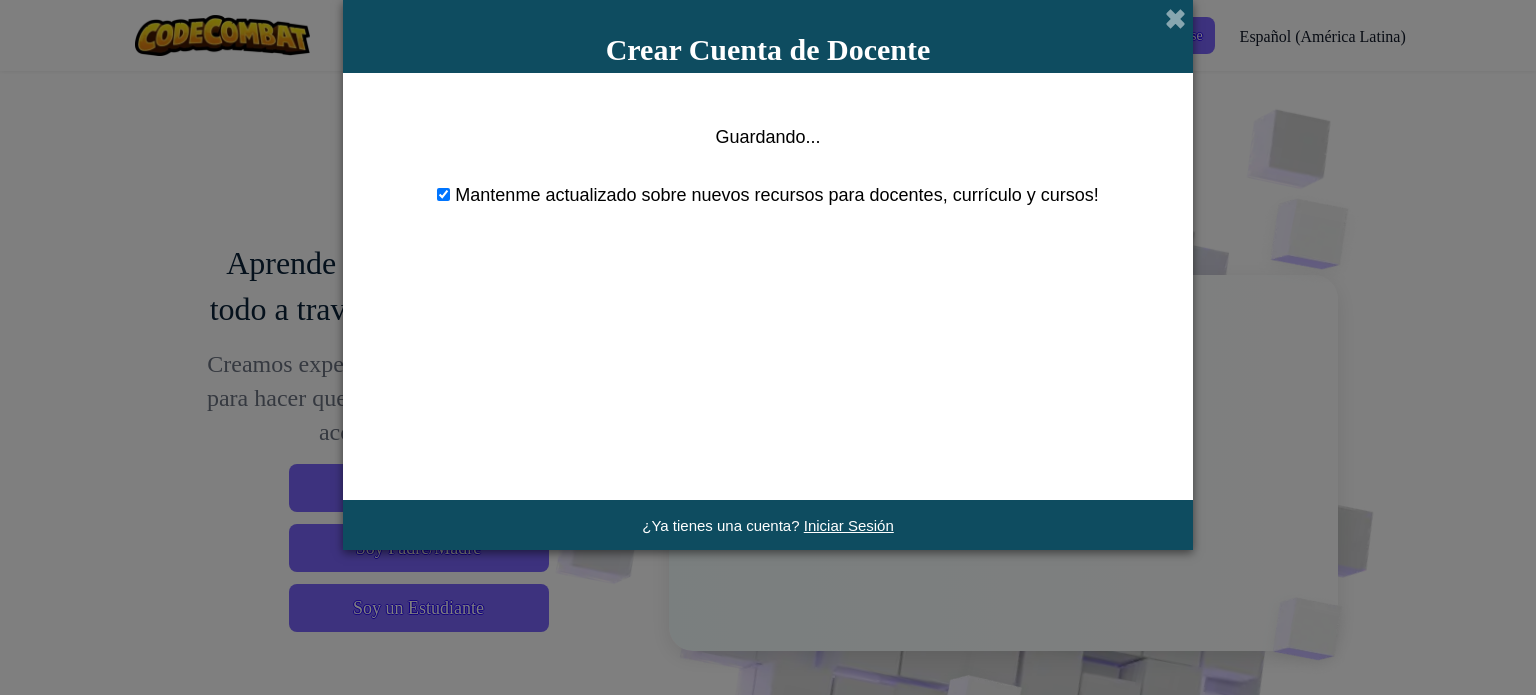 scroll, scrollTop: 0, scrollLeft: 0, axis: both 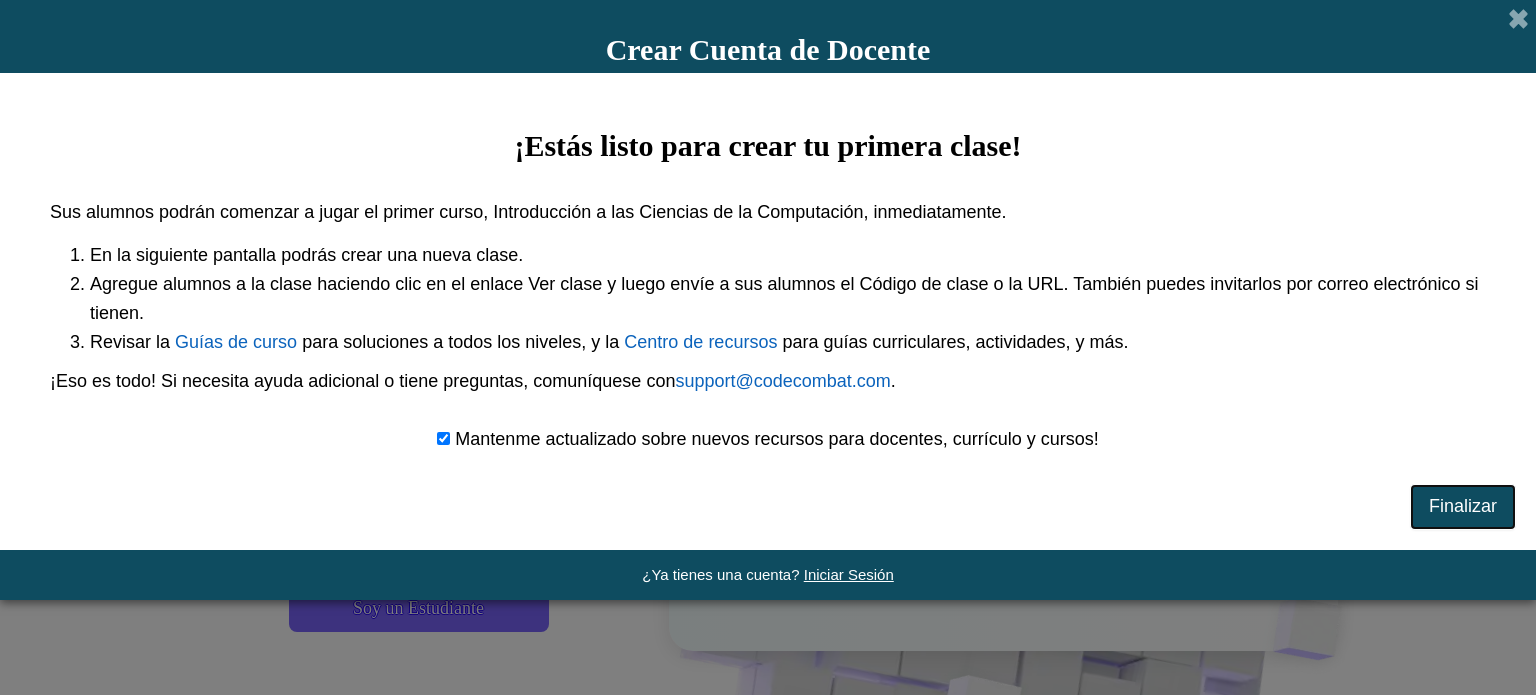 click on "Finalizar" at bounding box center [1463, 507] 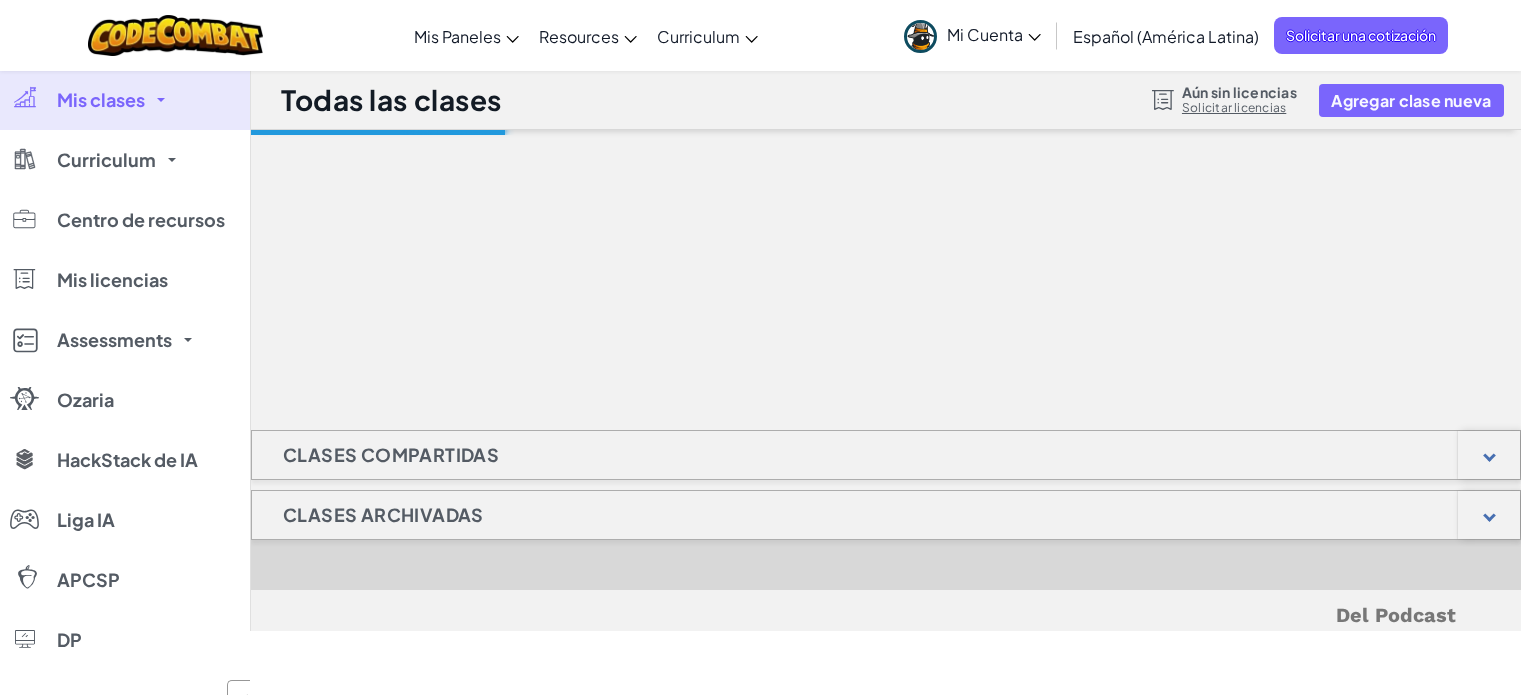 scroll, scrollTop: 0, scrollLeft: 0, axis: both 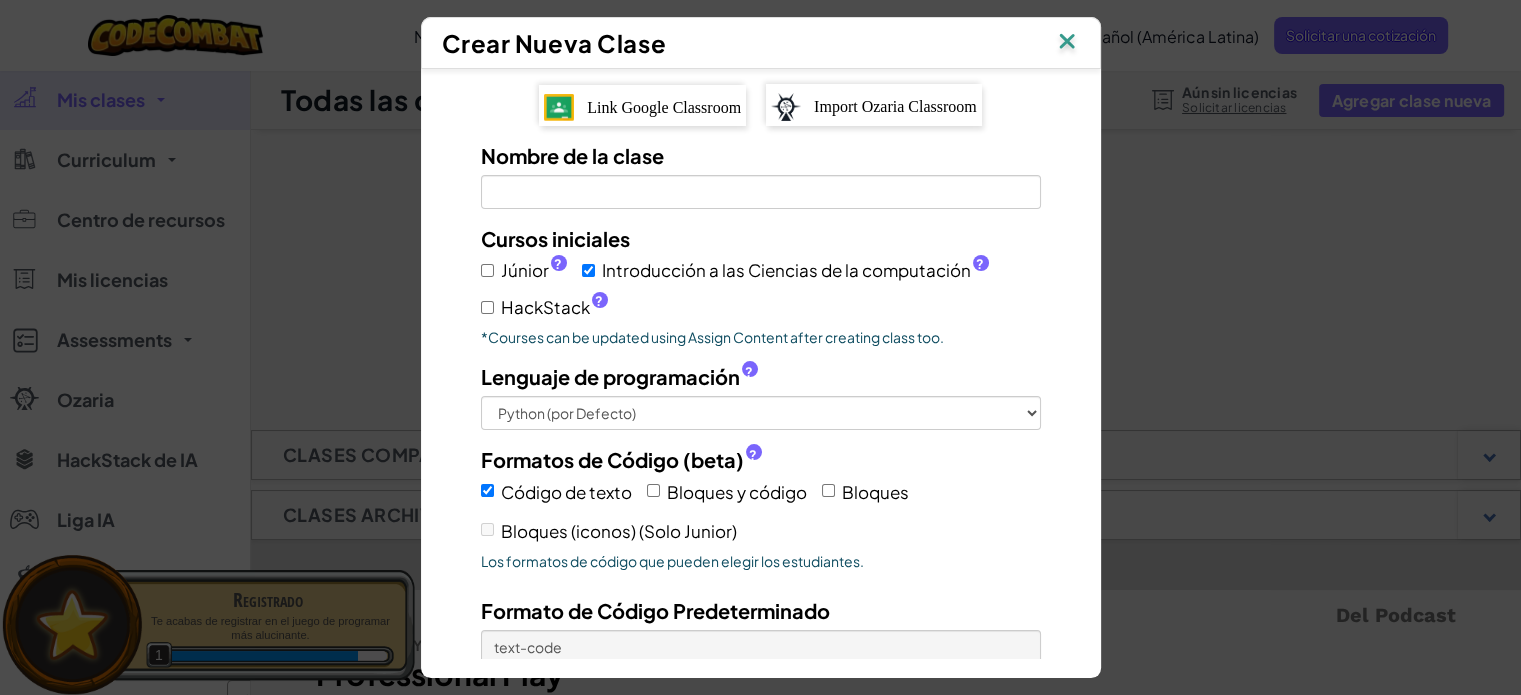 click at bounding box center [1067, 43] 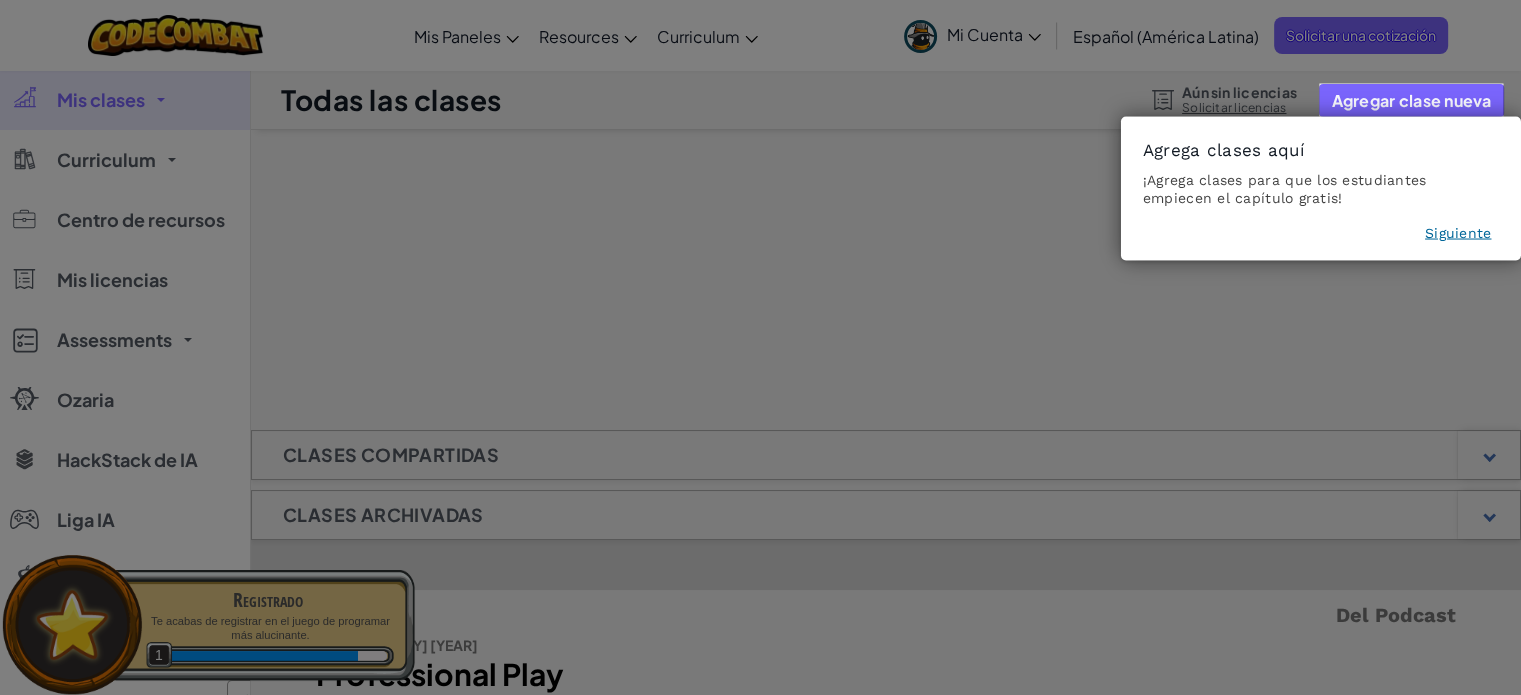 click on "Siguiente" at bounding box center (1458, 233) 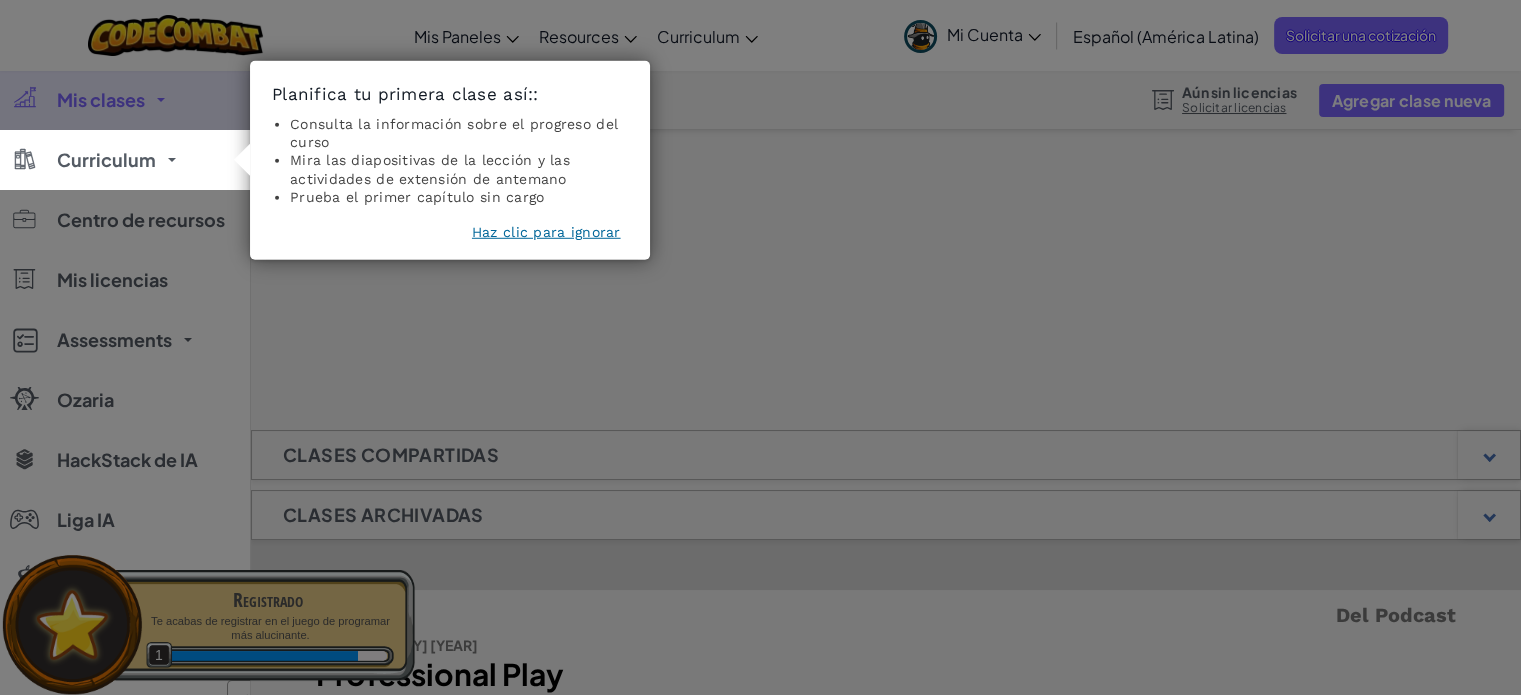 click on "Haz clic para ignorar" at bounding box center [546, 232] 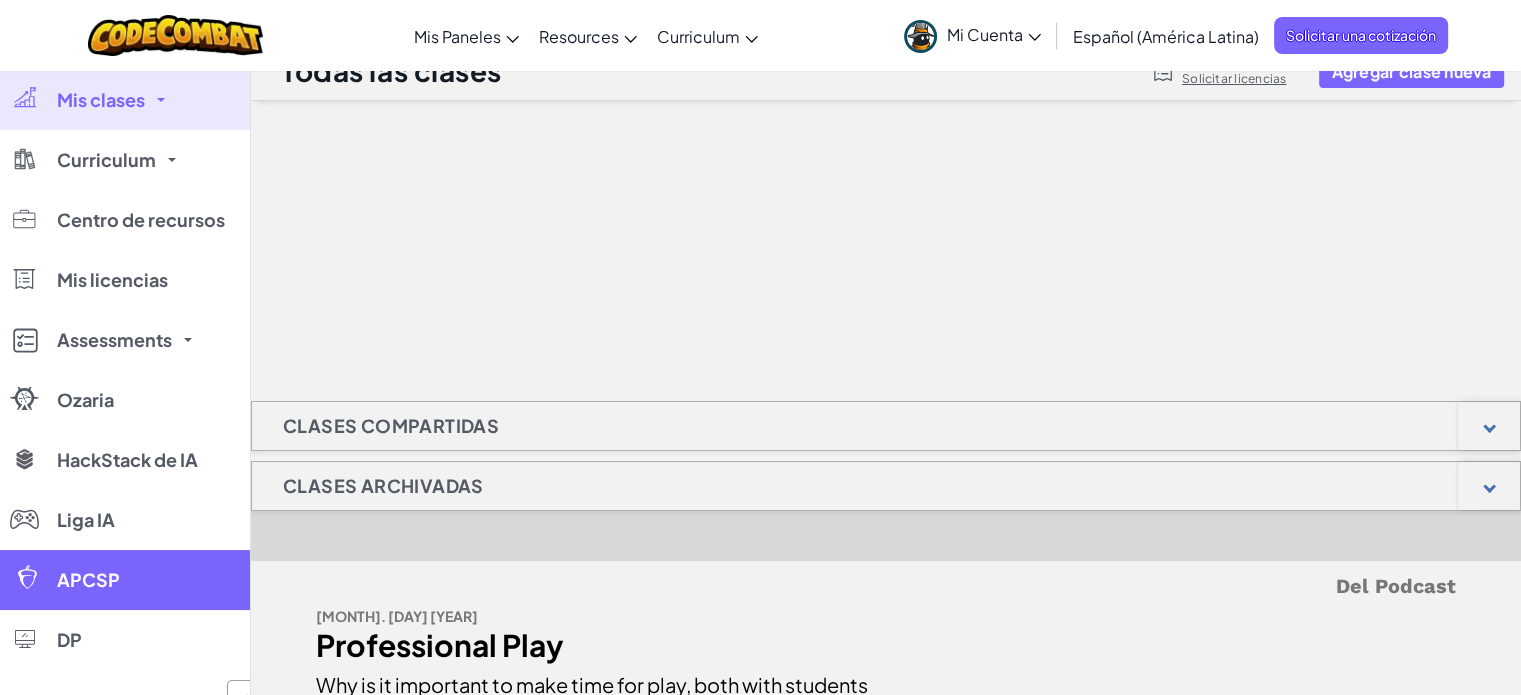 scroll, scrollTop: 0, scrollLeft: 0, axis: both 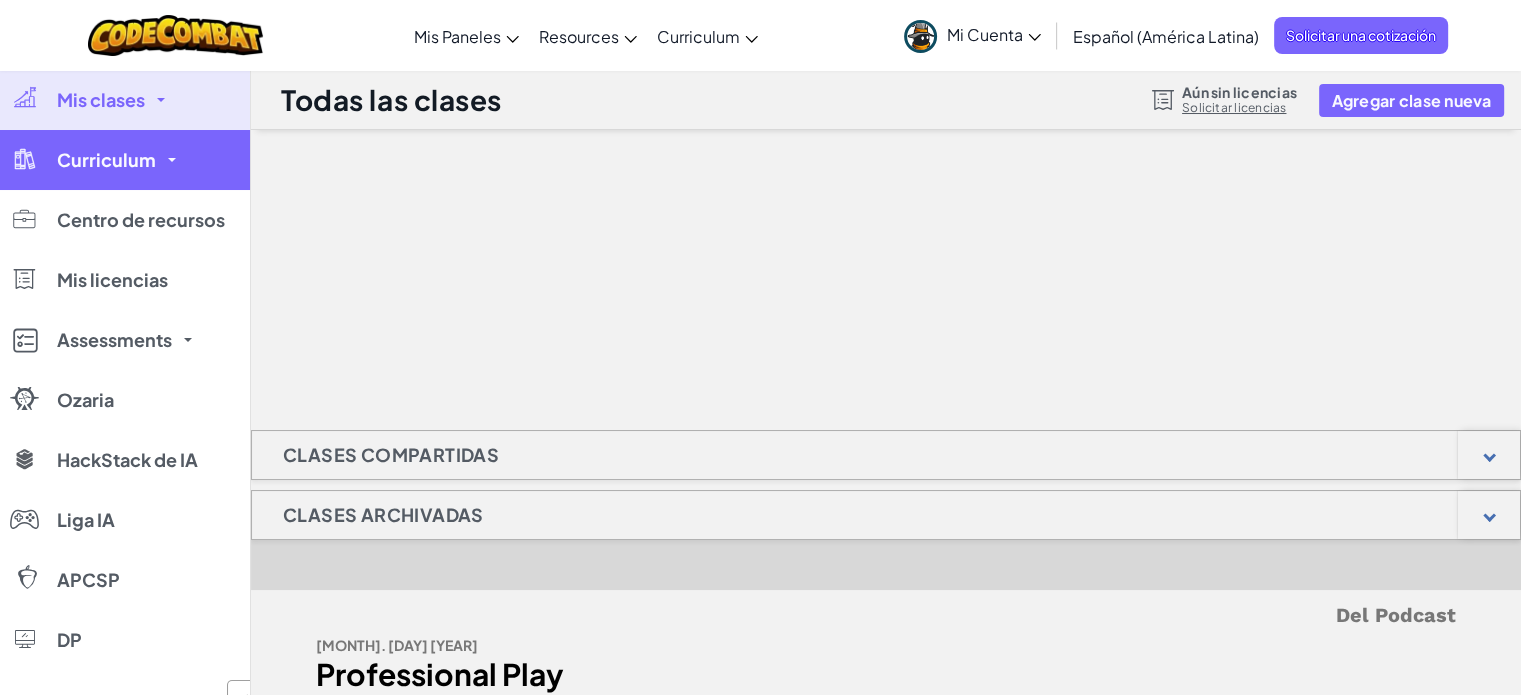 click on "Curriculum" at bounding box center [125, 160] 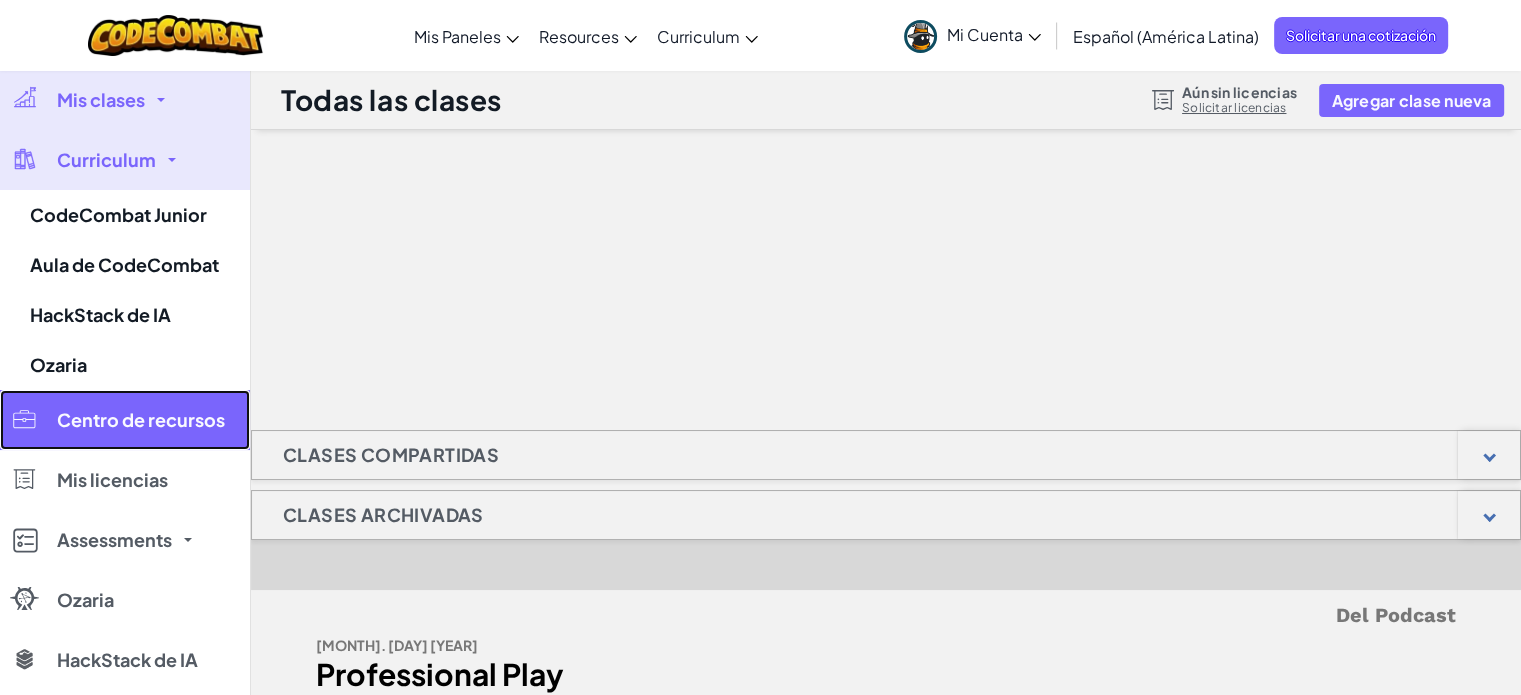 click on "Centro de recursos" at bounding box center (141, 420) 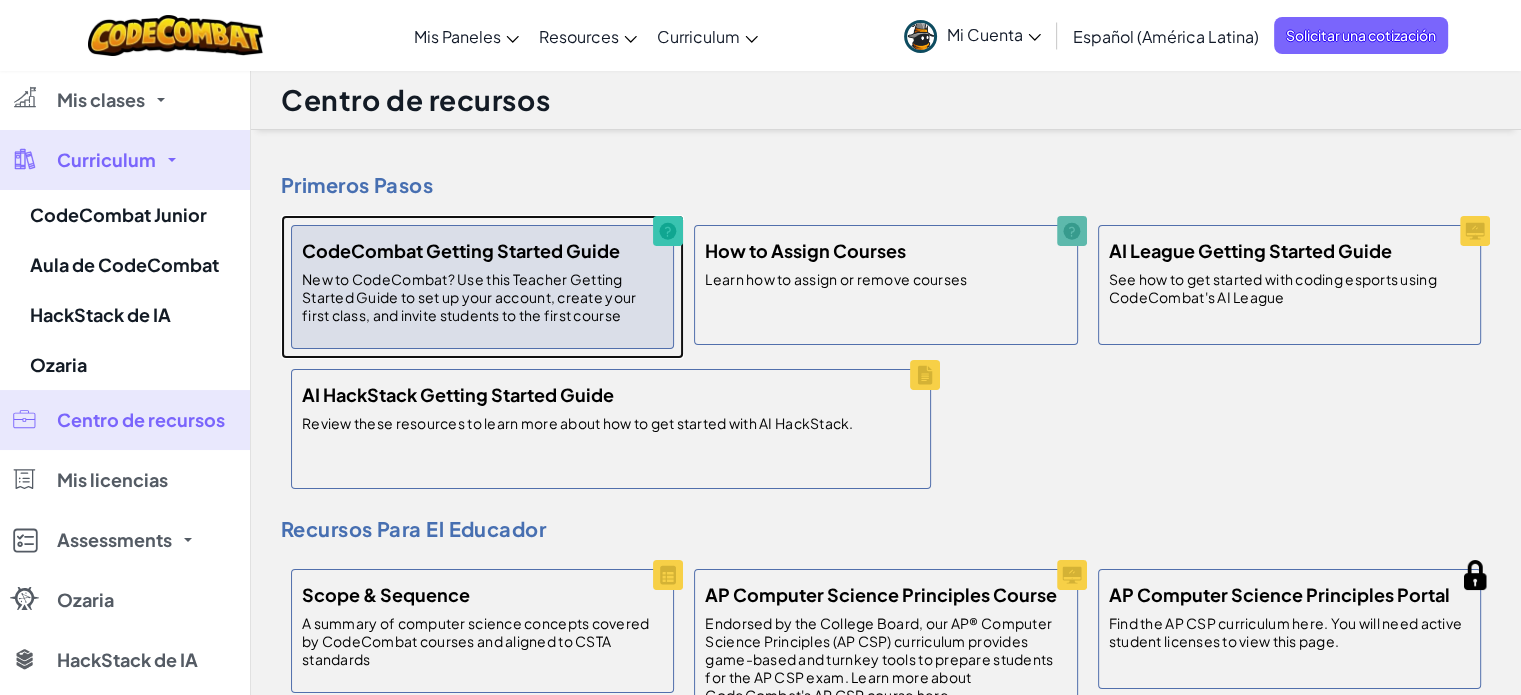 click on "New to CodeCombat? Use this Teacher Getting Started Guide to set up your account, create your first class, and invite students to the first course" at bounding box center [482, 297] 